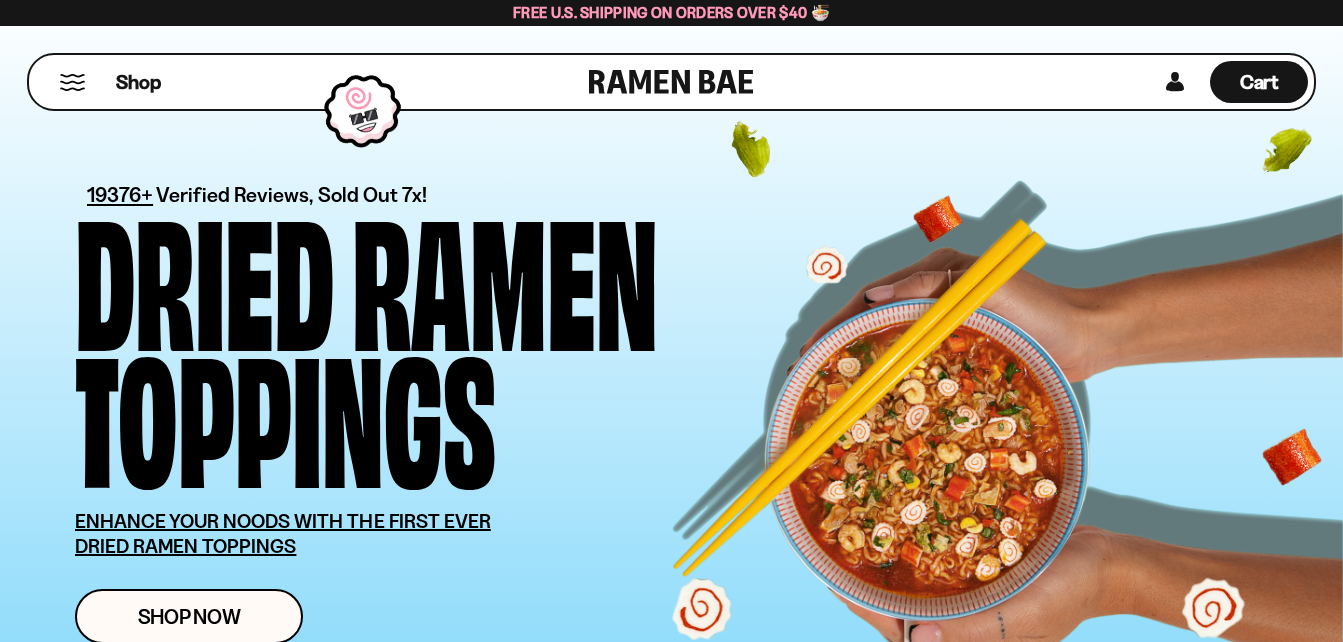 scroll, scrollTop: 0, scrollLeft: 0, axis: both 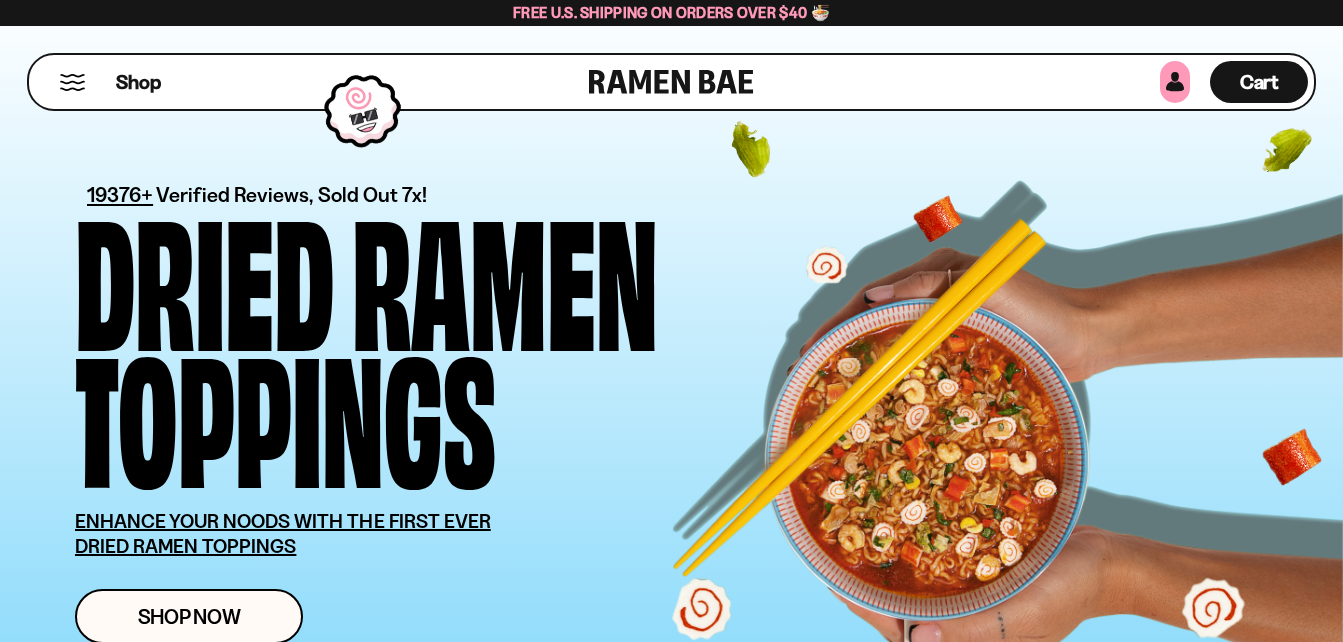 click at bounding box center (1175, 82) 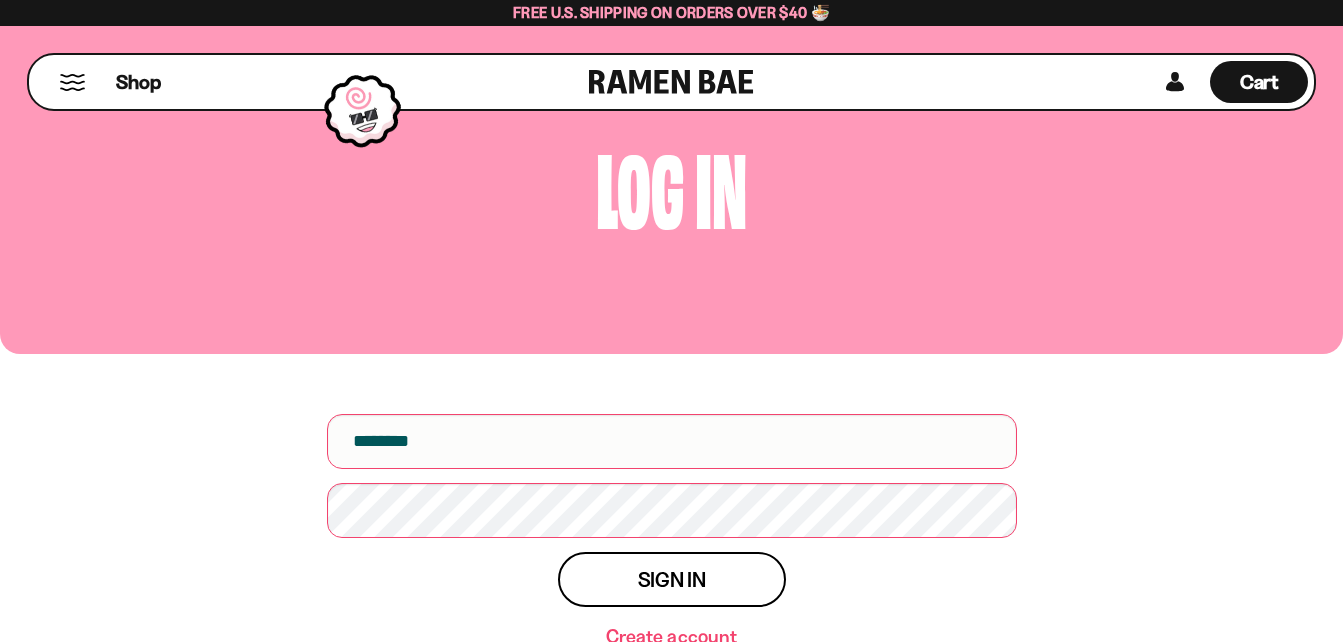 scroll, scrollTop: 33, scrollLeft: 0, axis: vertical 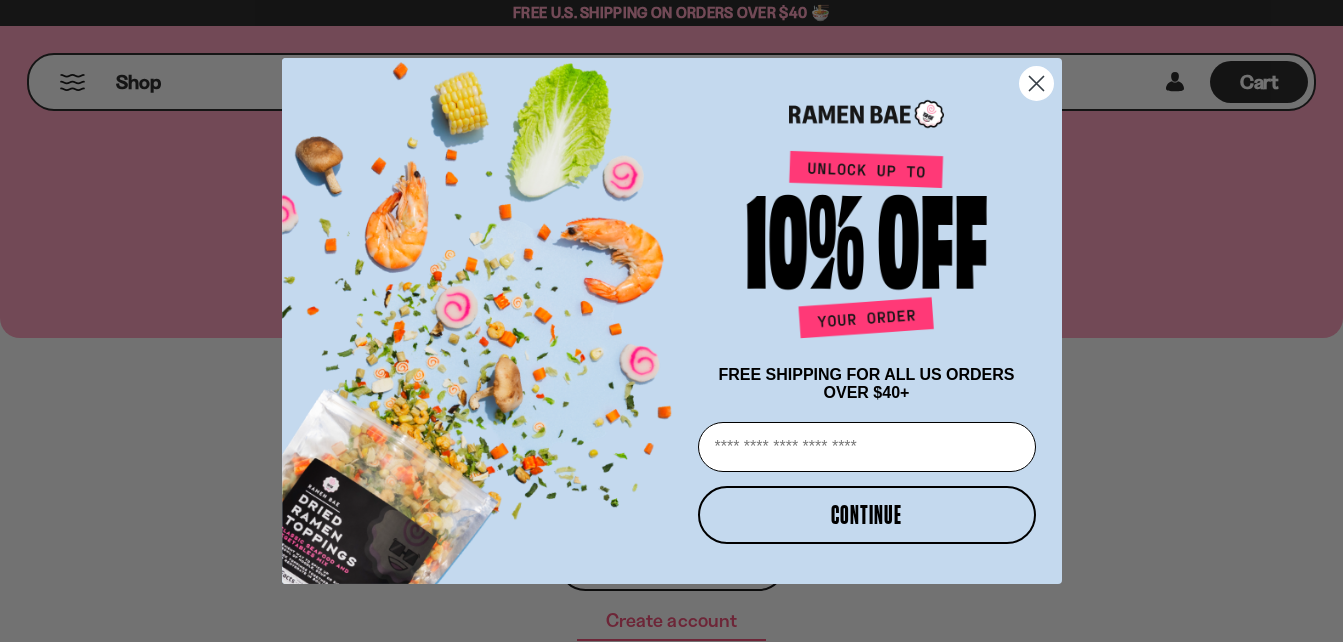 click on "Email" at bounding box center [867, 447] 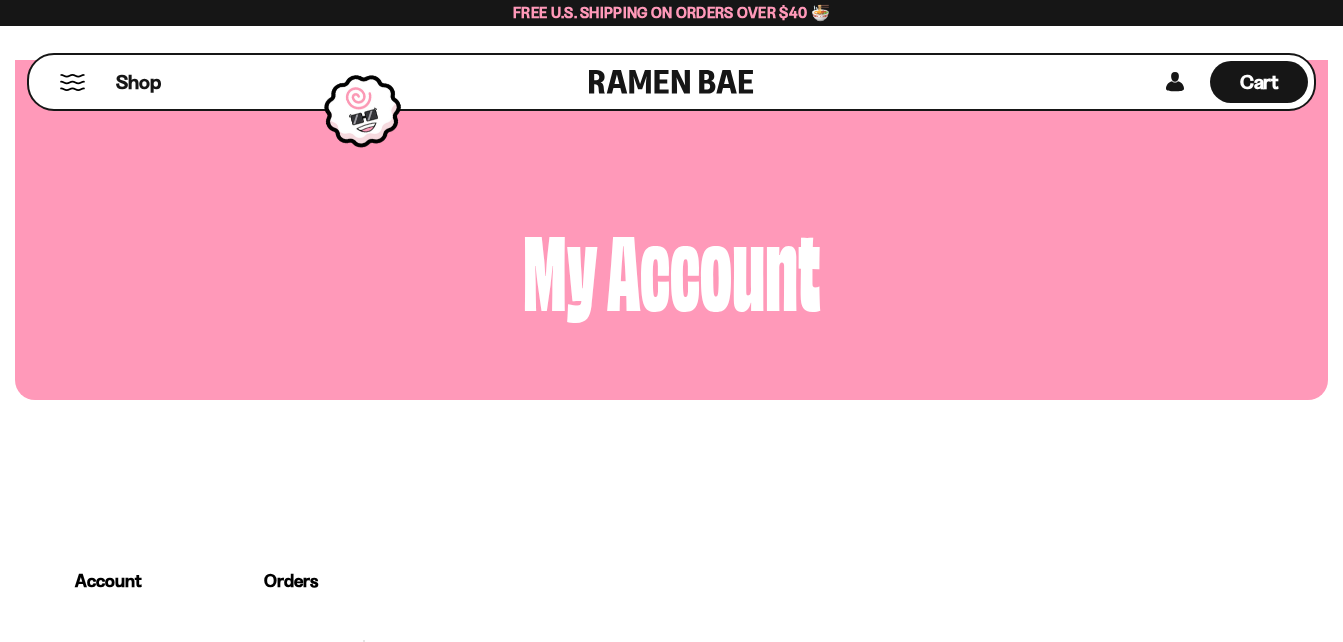 scroll, scrollTop: 0, scrollLeft: 0, axis: both 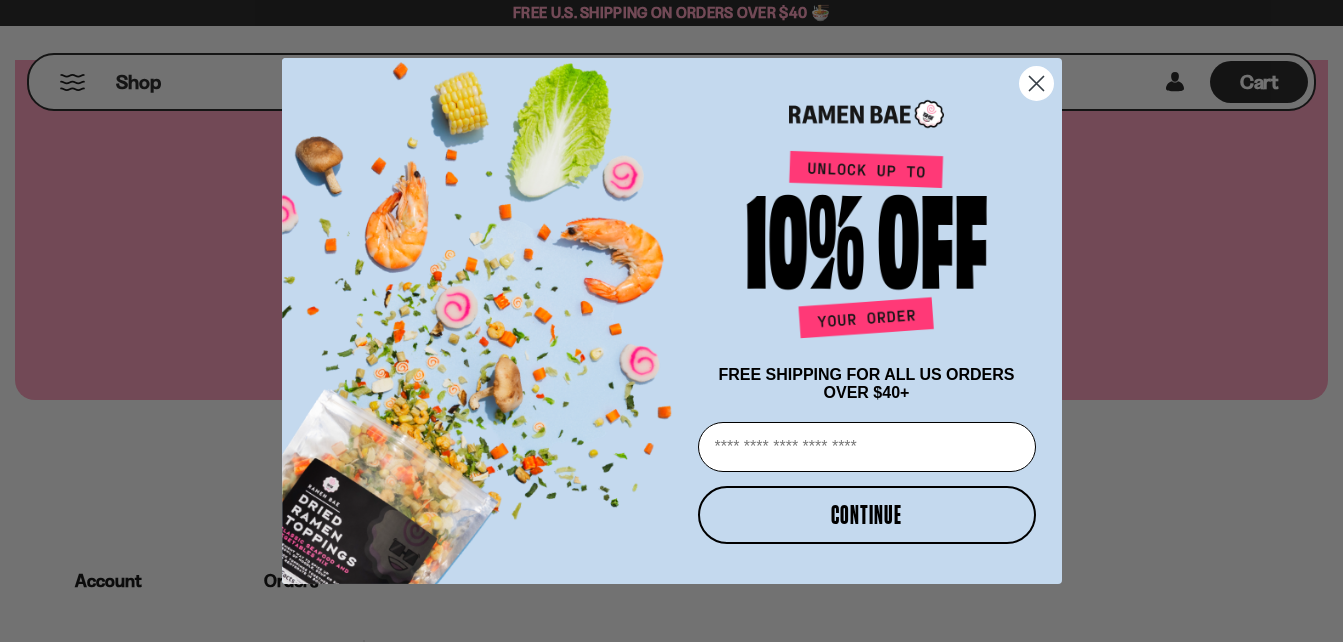 click on "Email" at bounding box center (867, 447) 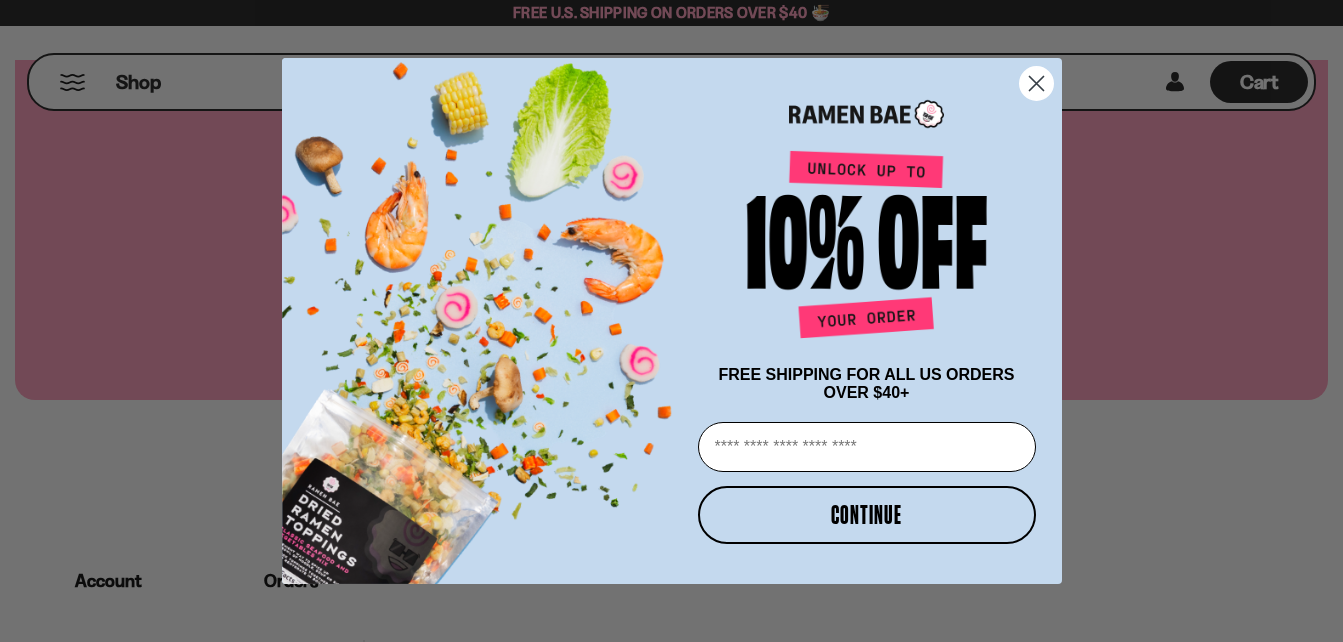 click on "Email" at bounding box center [867, 447] 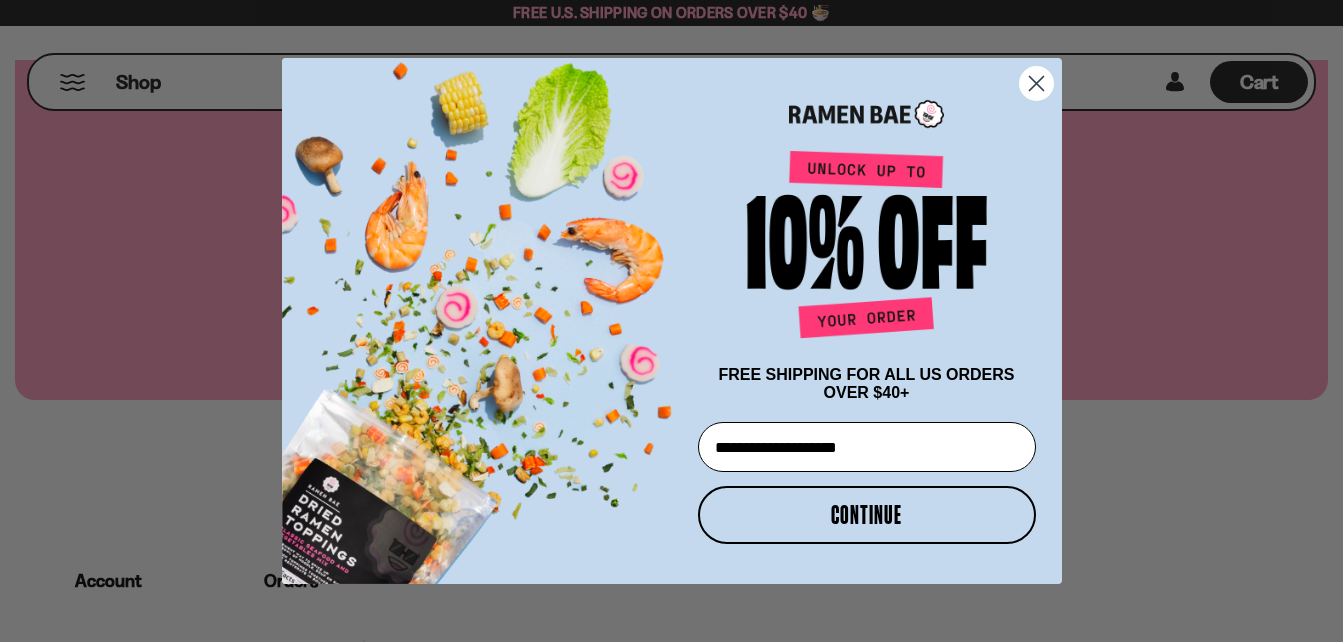 click on "CONTINUE" at bounding box center [867, 515] 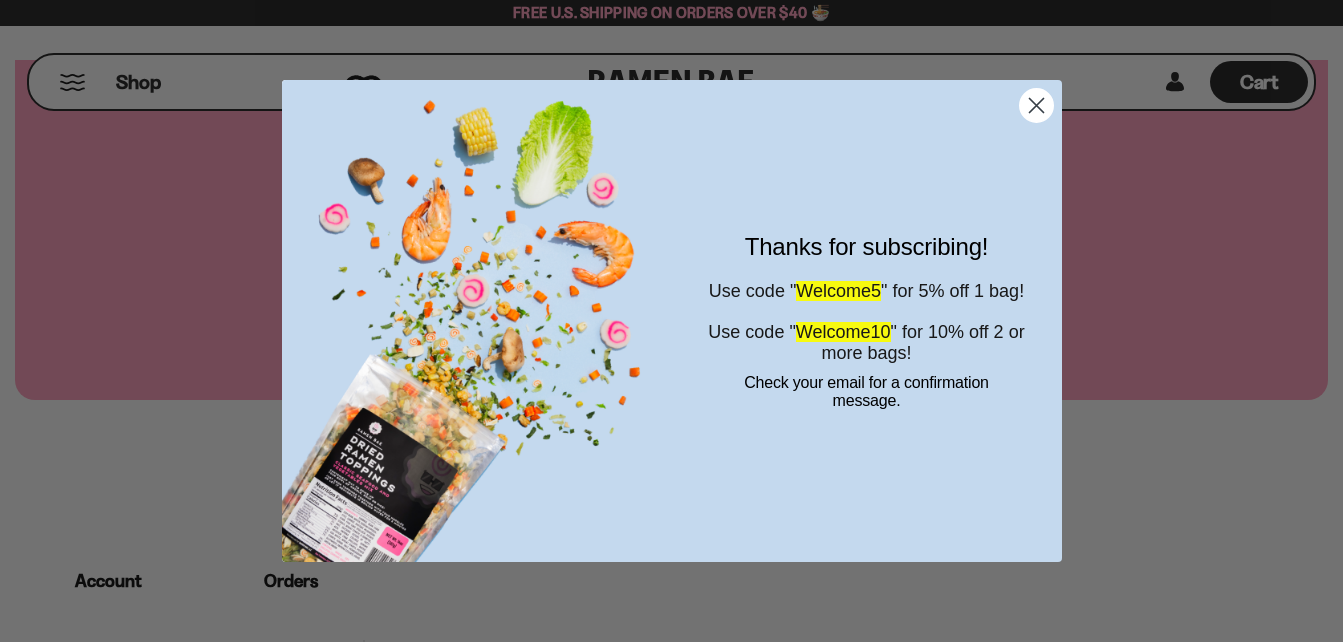 click 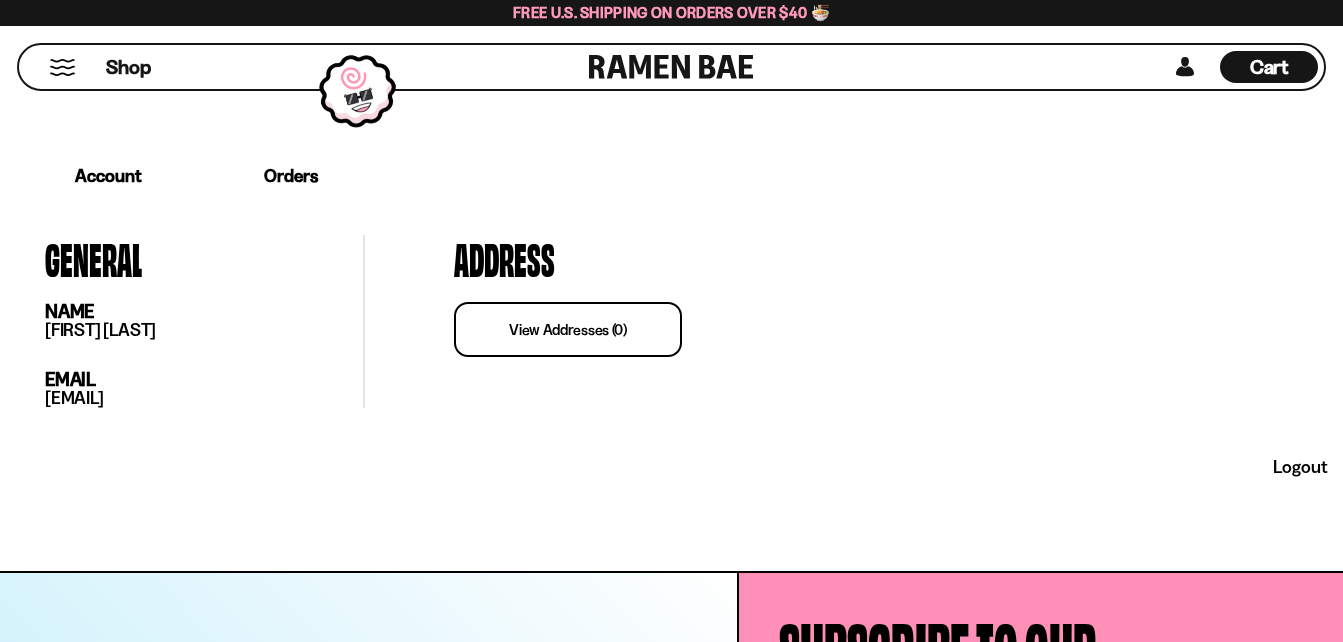 scroll, scrollTop: 416, scrollLeft: 0, axis: vertical 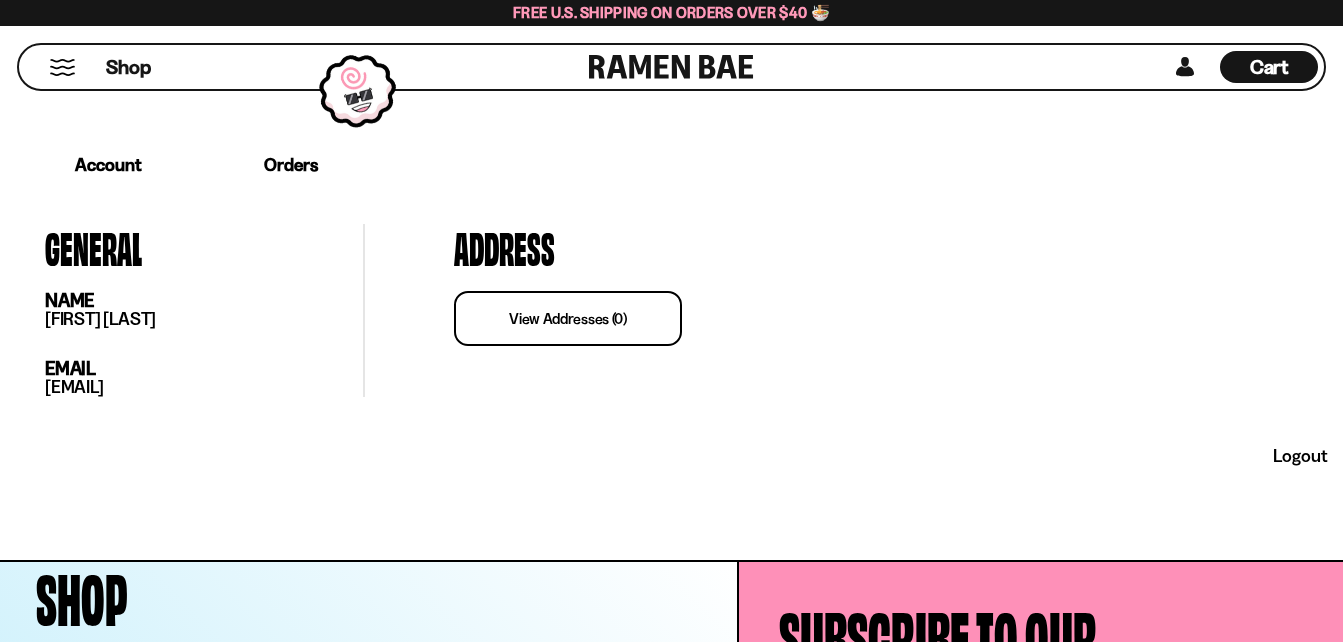 click on "view addresses (0)" at bounding box center (568, 318) 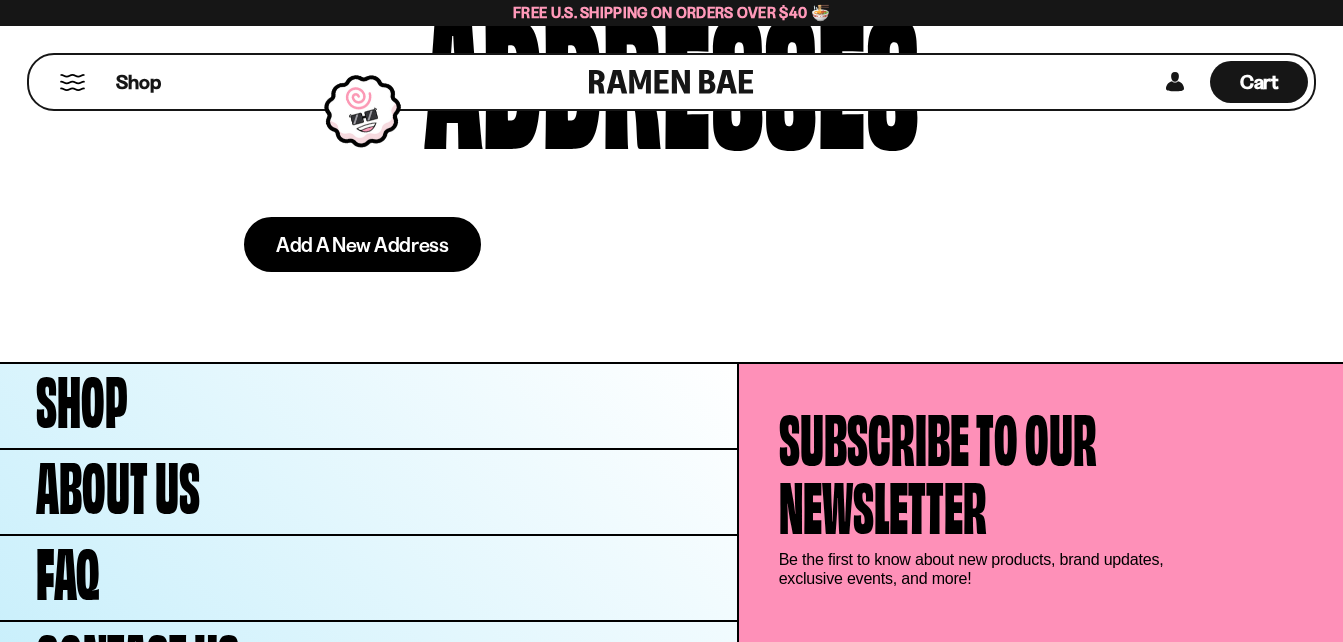 scroll, scrollTop: 57, scrollLeft: 0, axis: vertical 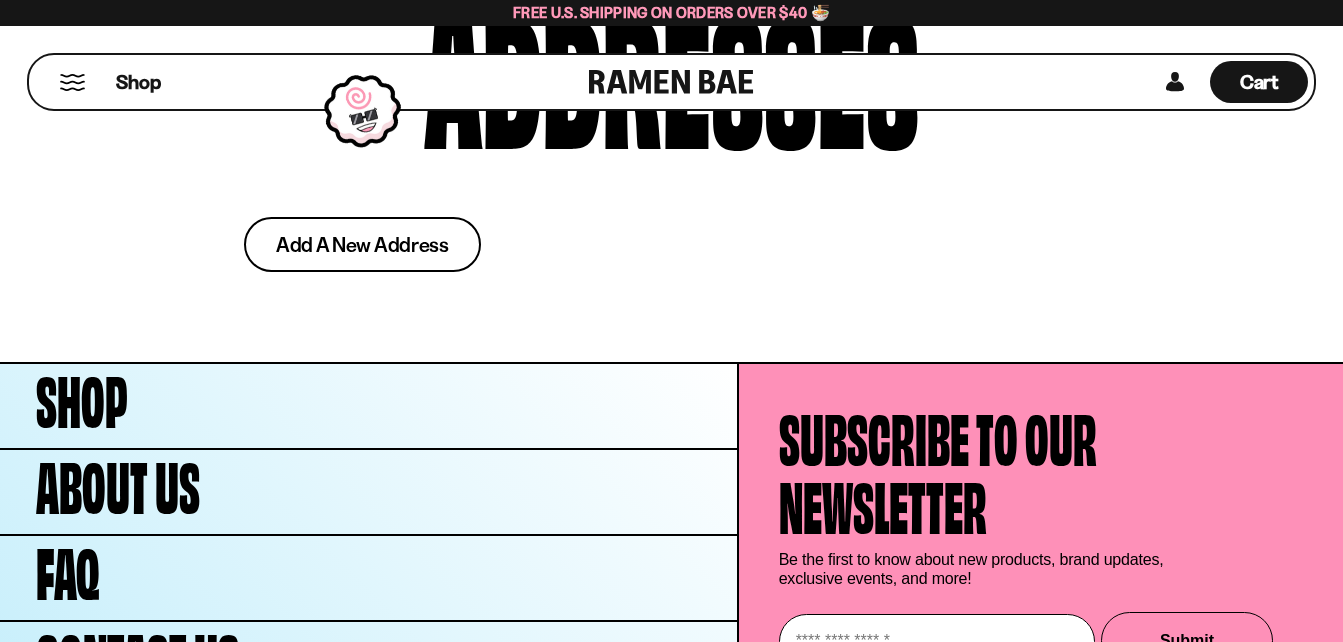 click on "Add a new address" at bounding box center [362, 244] 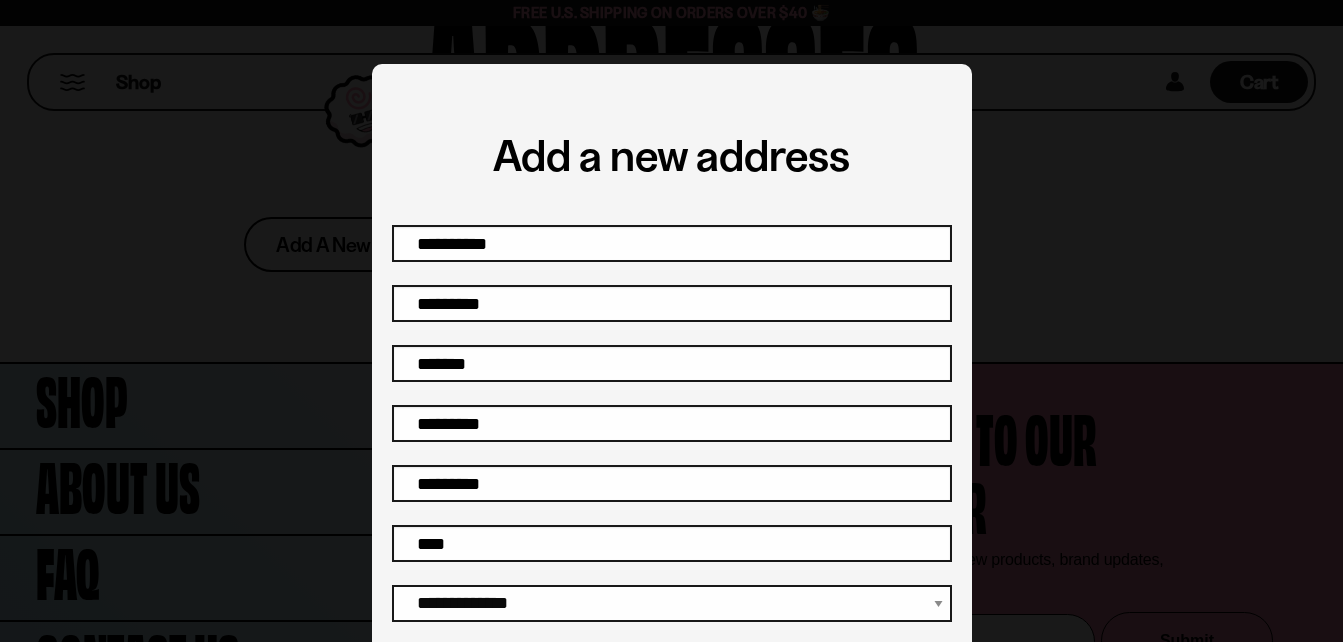 scroll, scrollTop: 0, scrollLeft: 0, axis: both 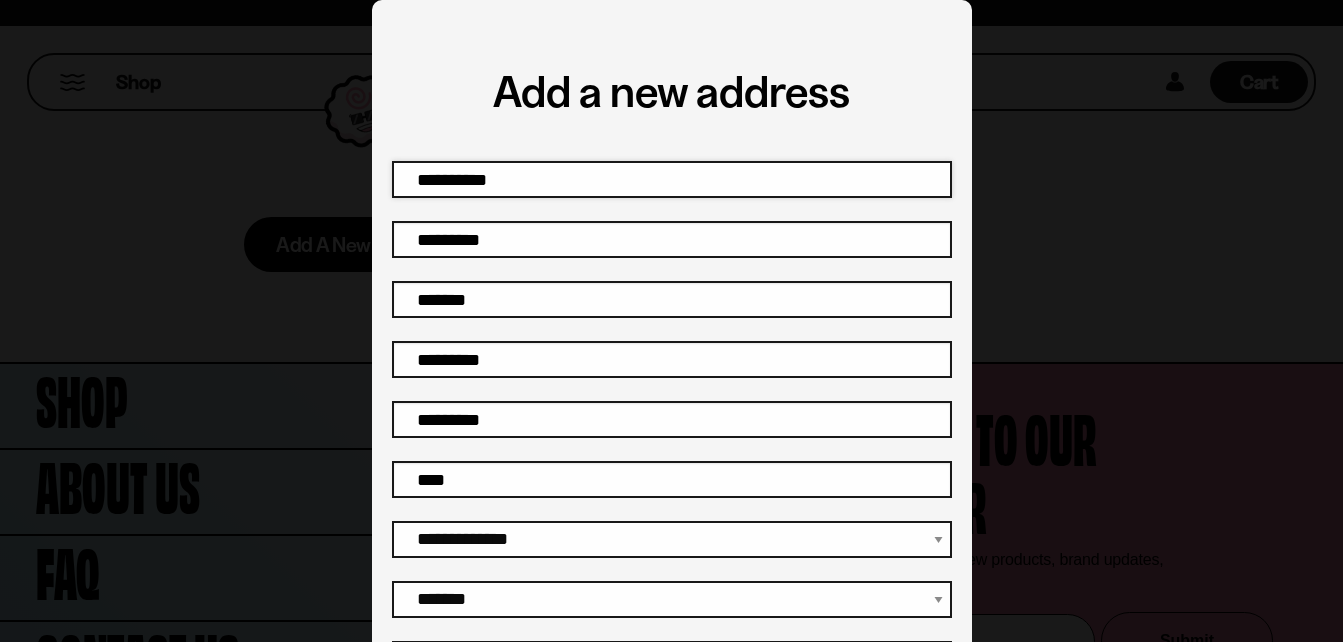click on "First name" at bounding box center (672, 179) 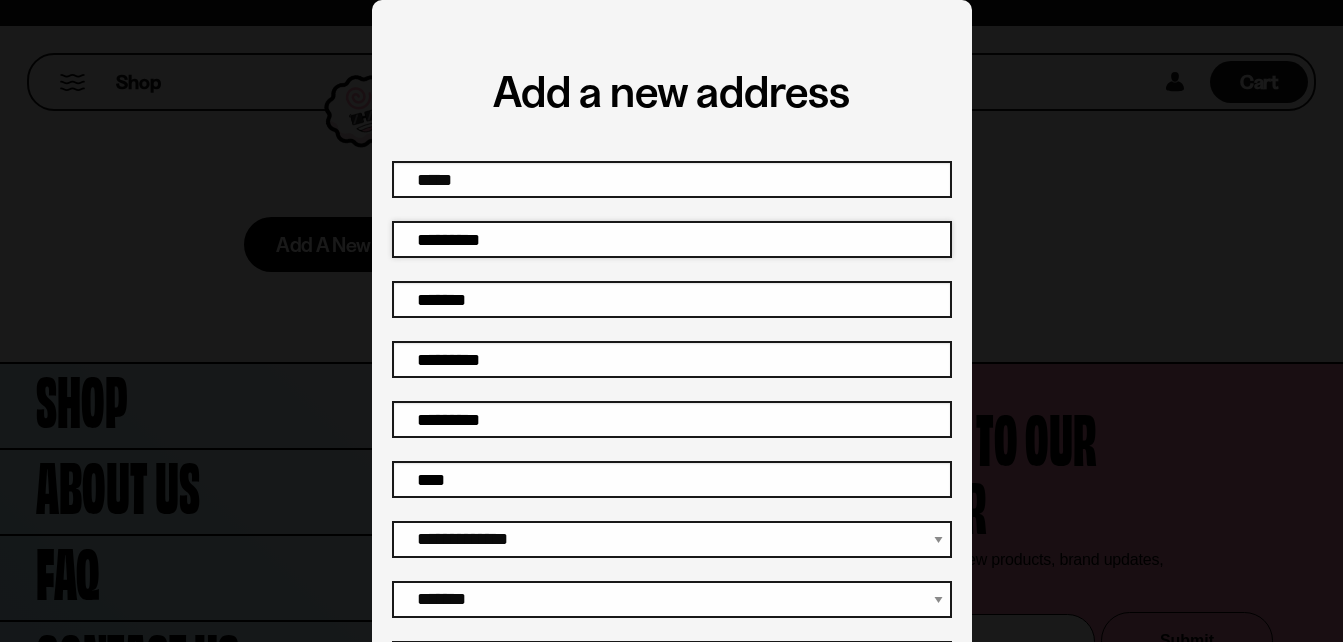type on "*****" 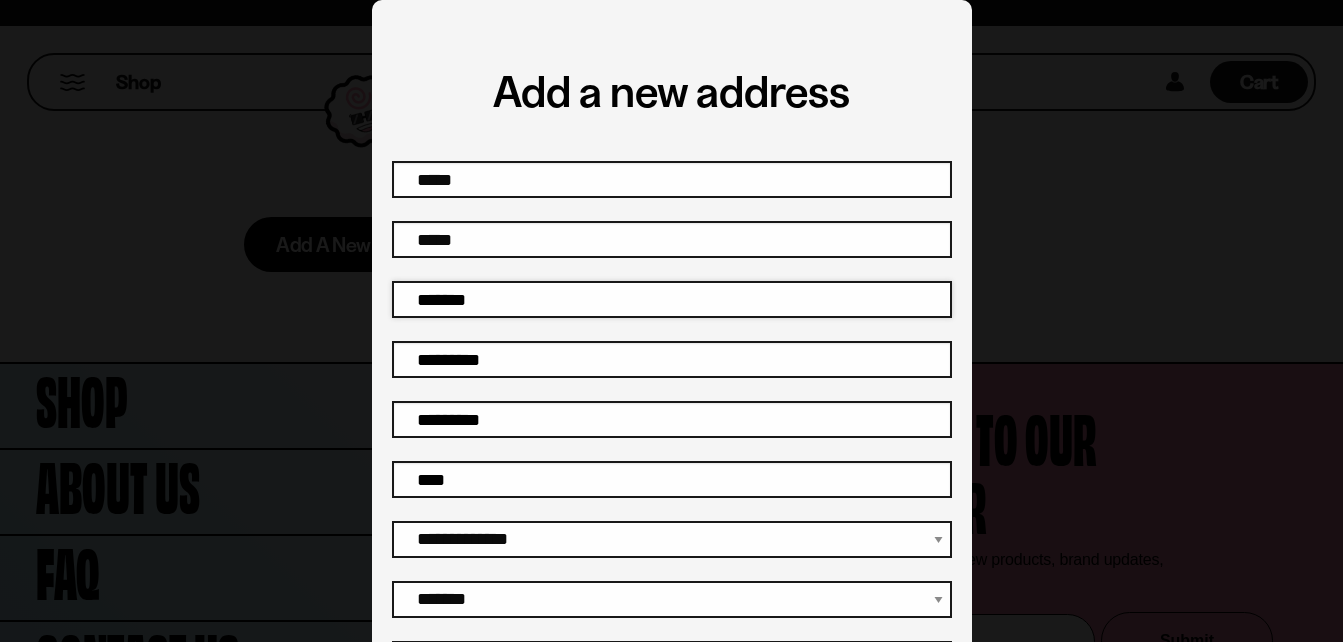 type on "****" 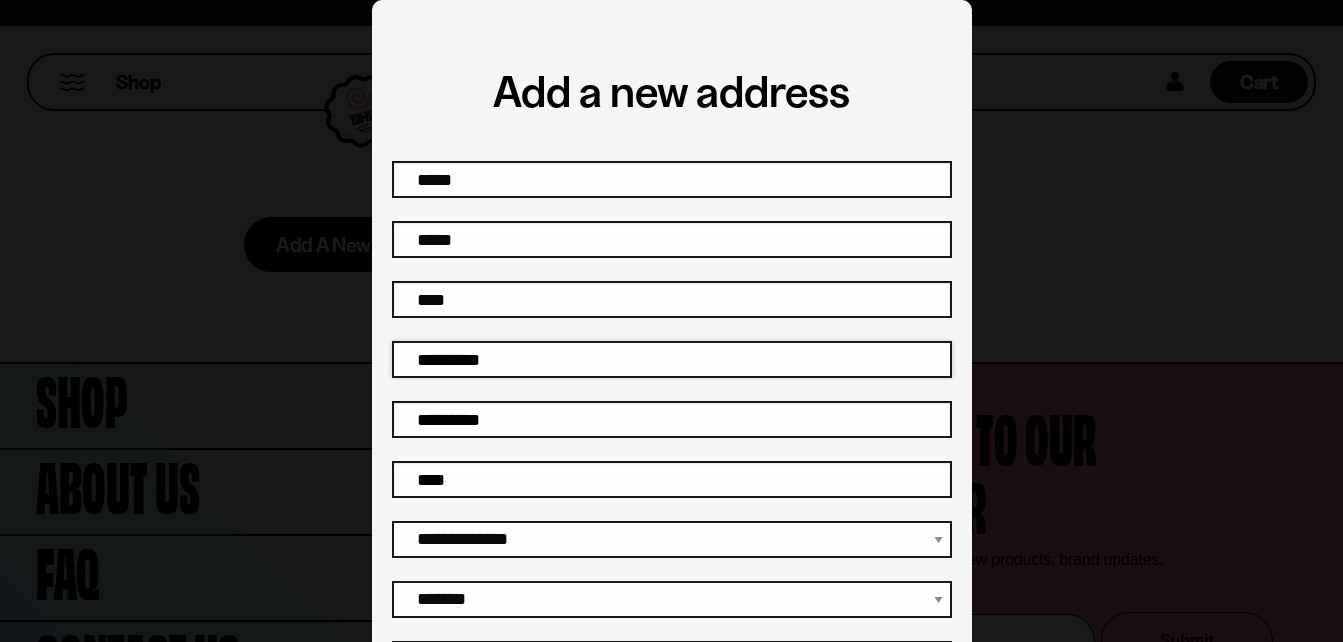 type on "**********" 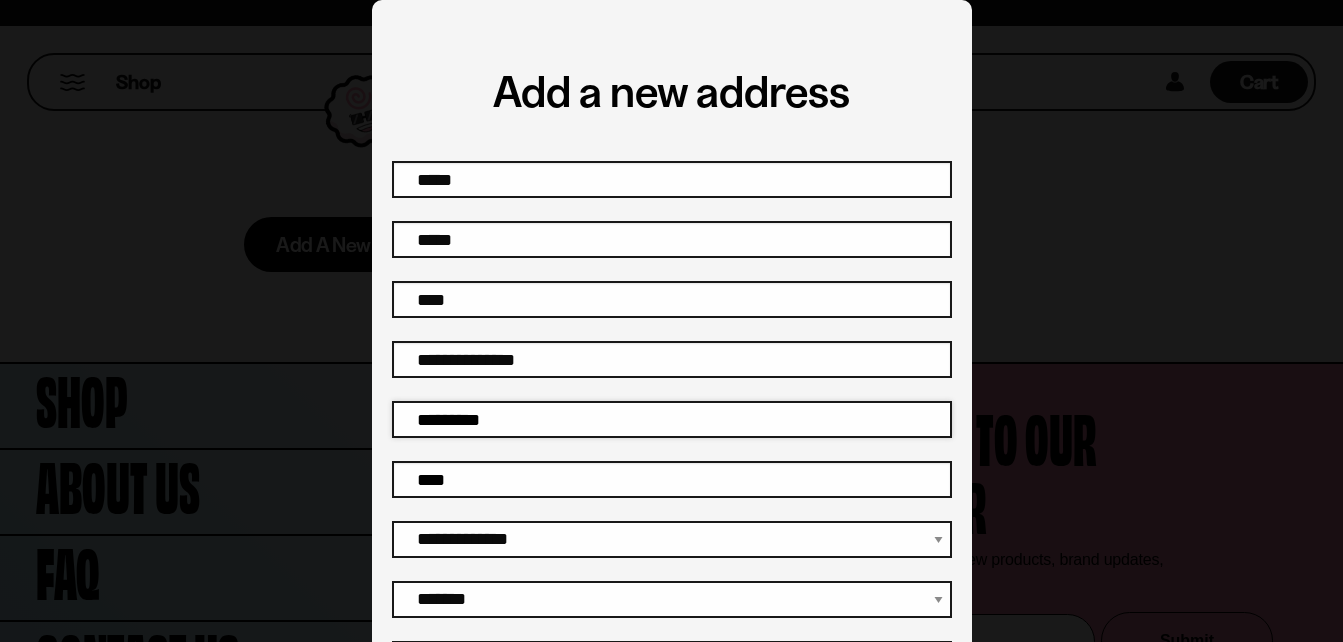 type on "***" 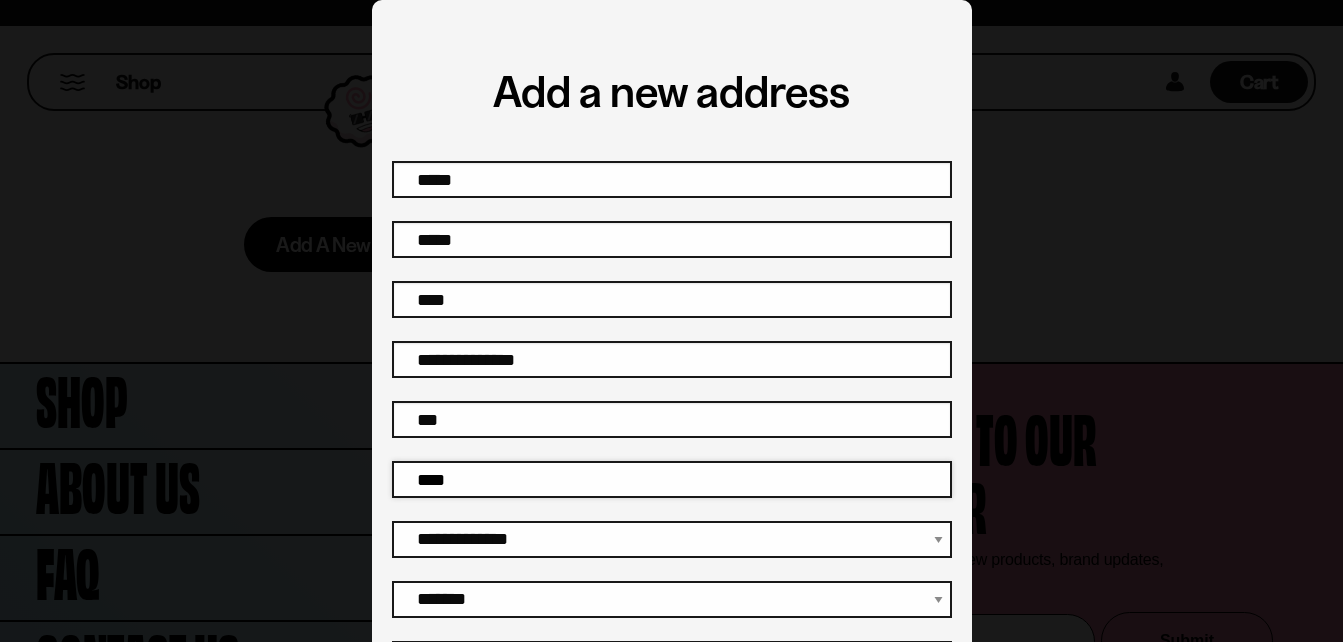 type on "******" 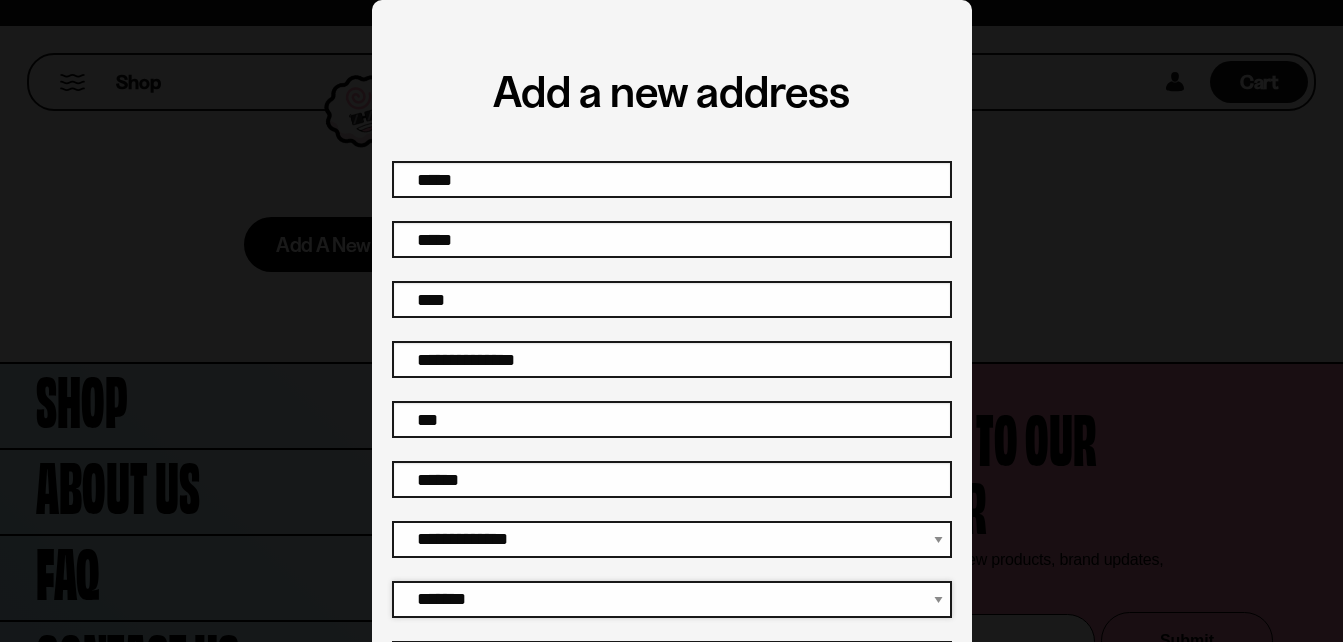 select on "******" 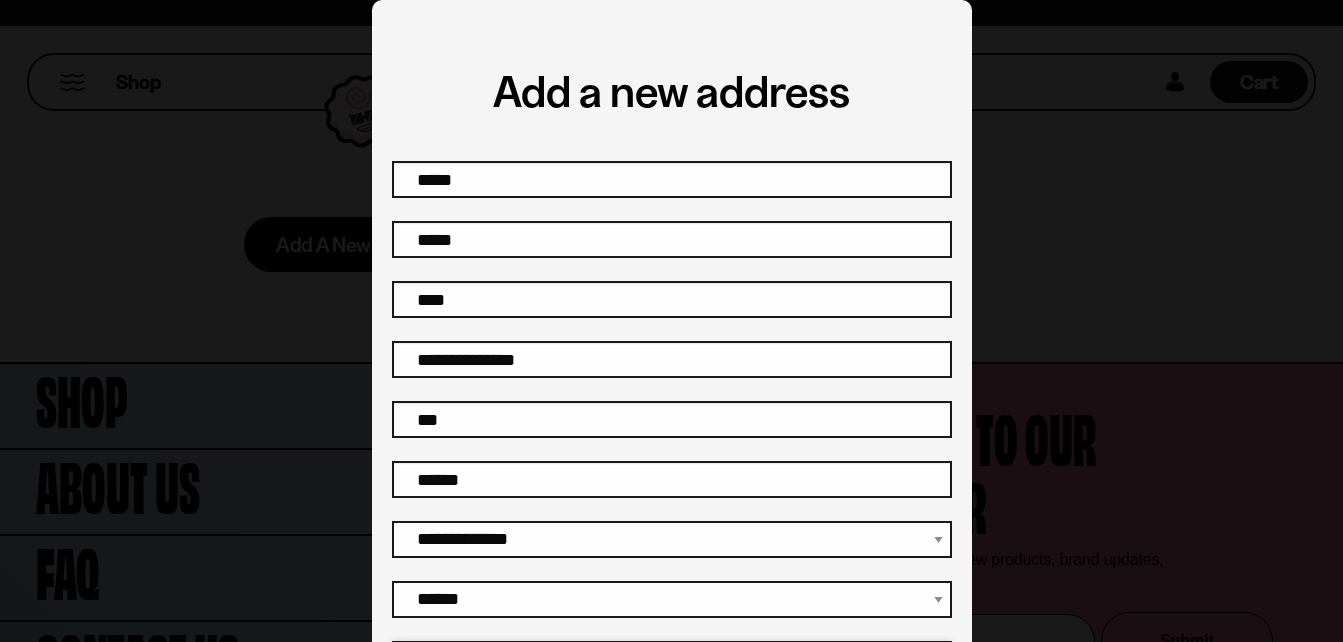 type on "*****" 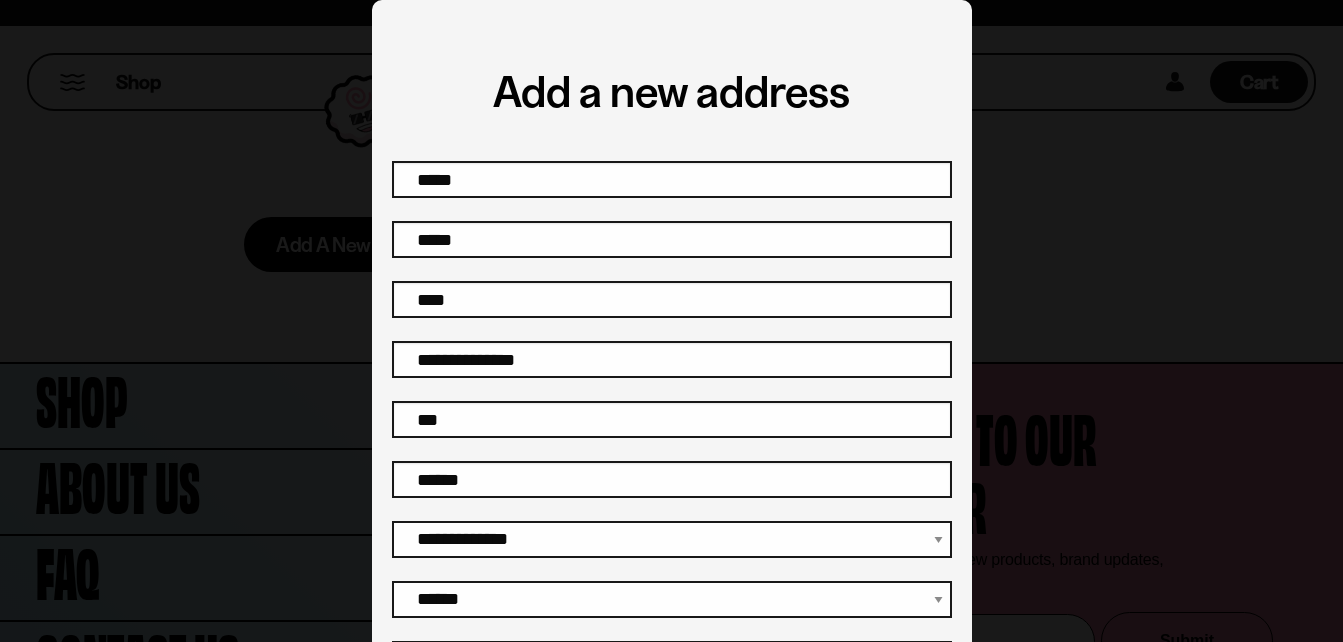 type on "**********" 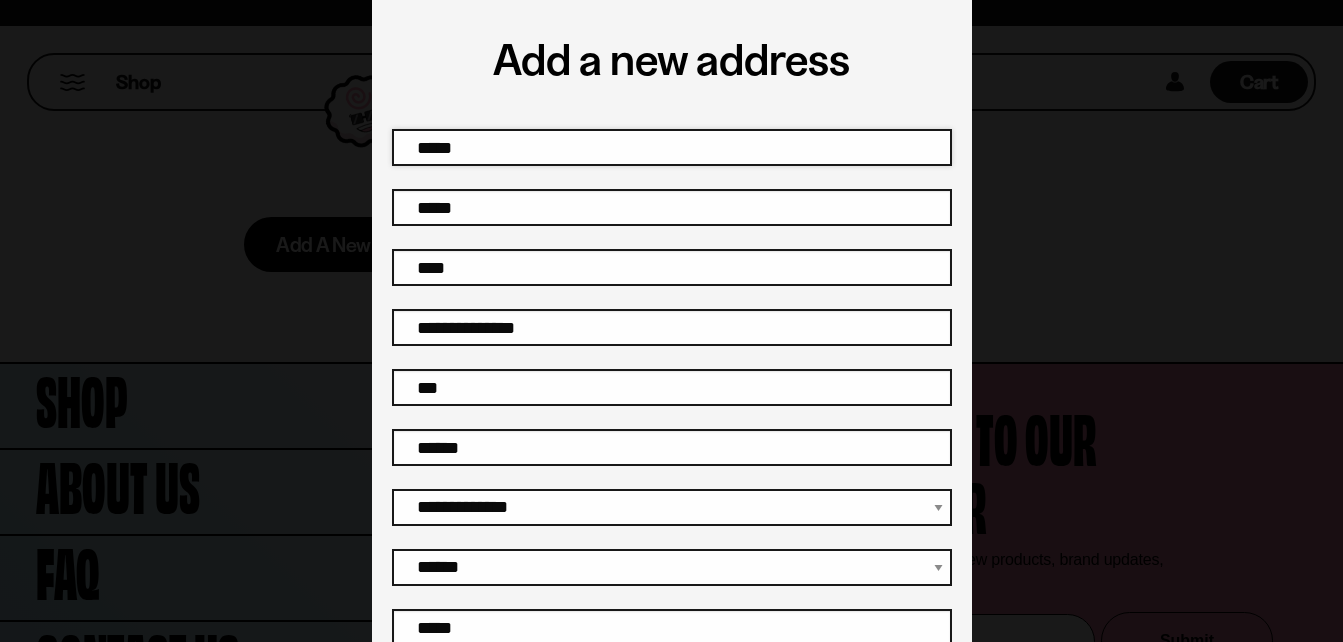 scroll, scrollTop: 97, scrollLeft: 0, axis: vertical 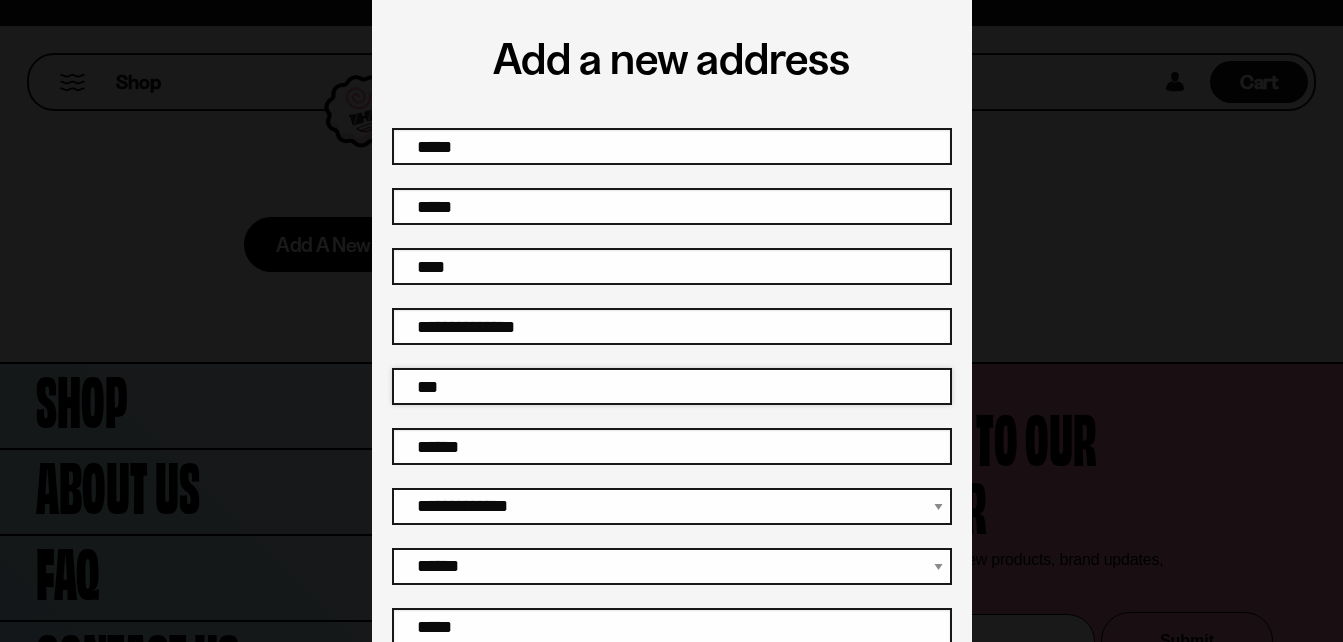 click on "***" at bounding box center (672, 386) 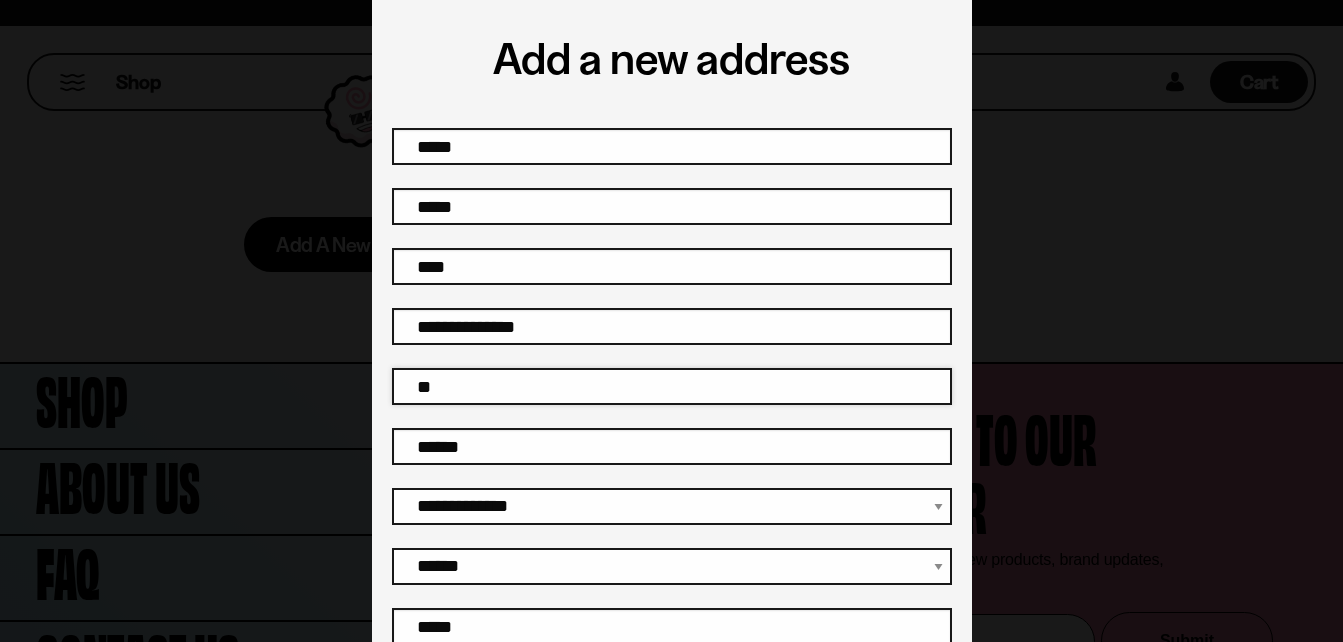 type on "*" 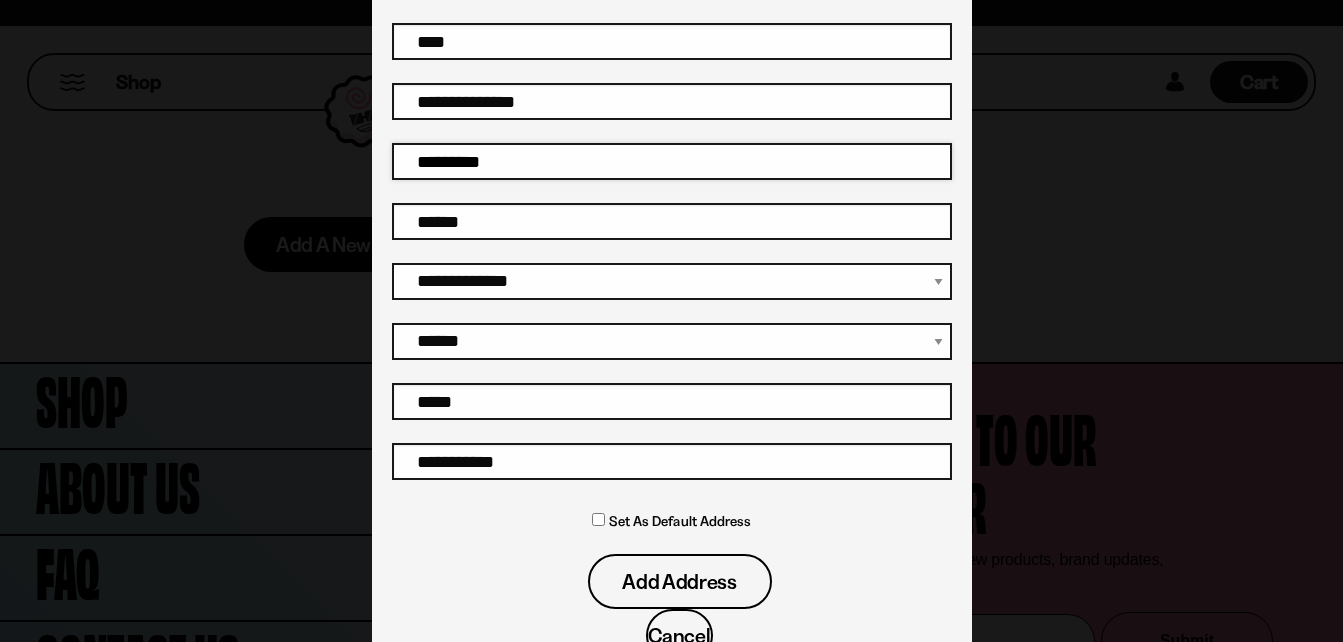 scroll, scrollTop: 323, scrollLeft: 0, axis: vertical 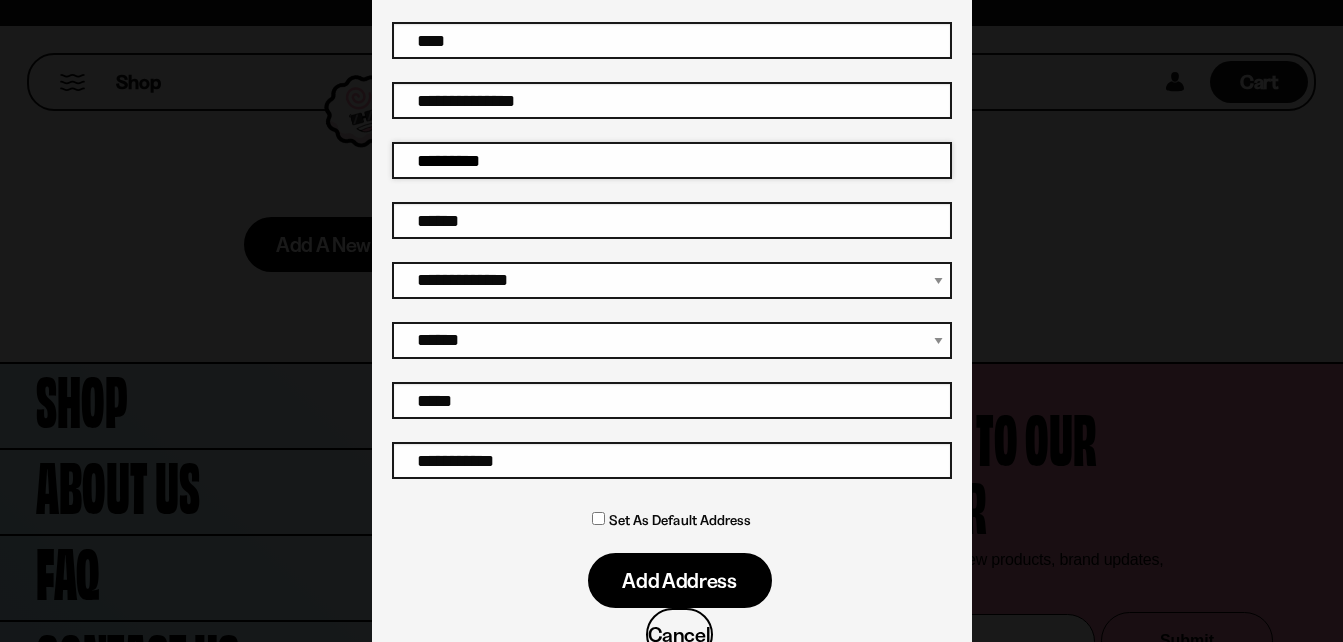 type 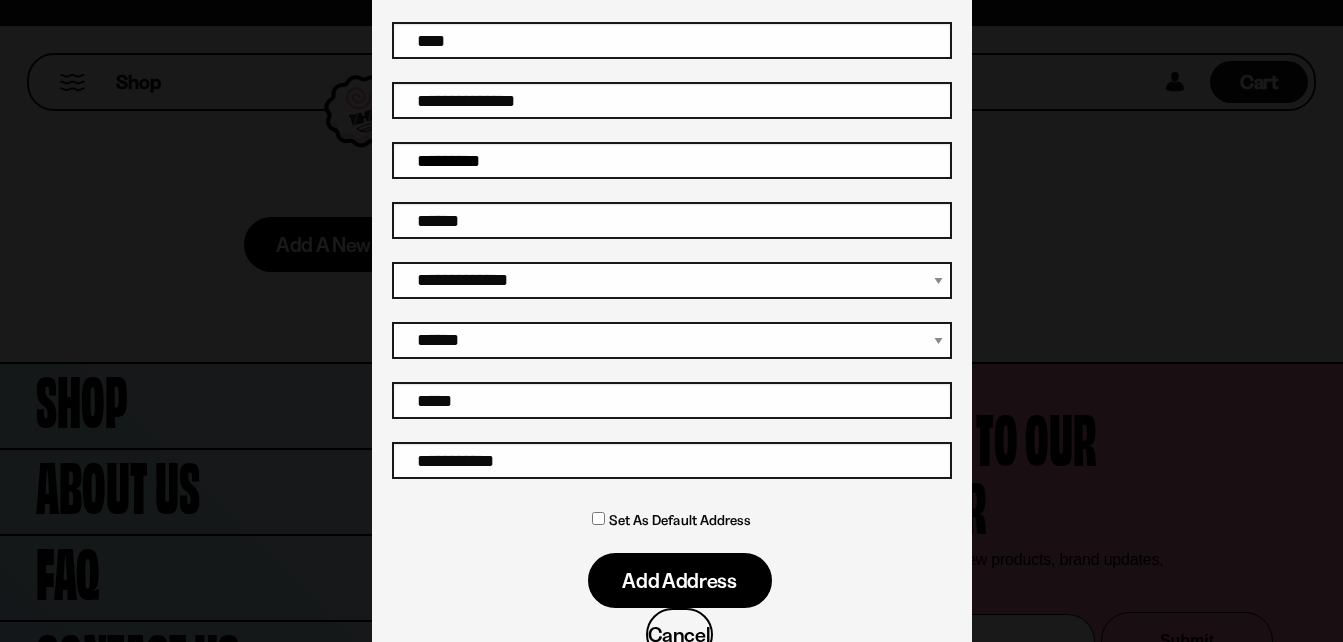 click on "Add address" at bounding box center (679, 580) 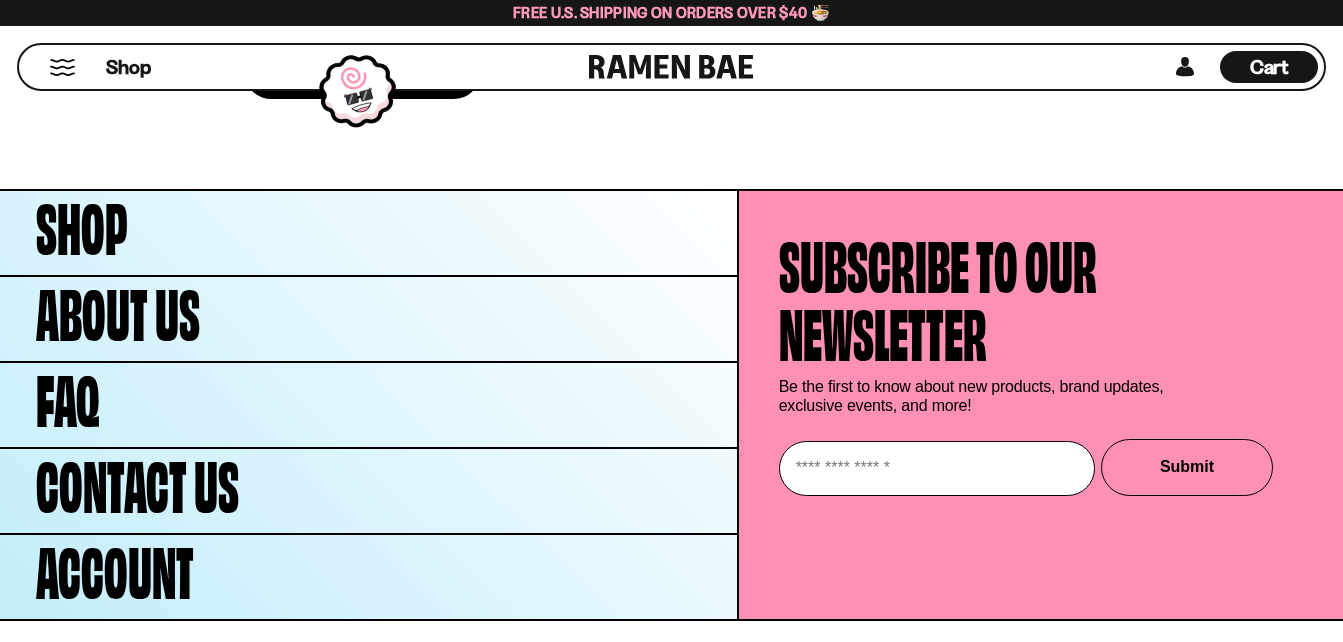 scroll, scrollTop: 415, scrollLeft: 0, axis: vertical 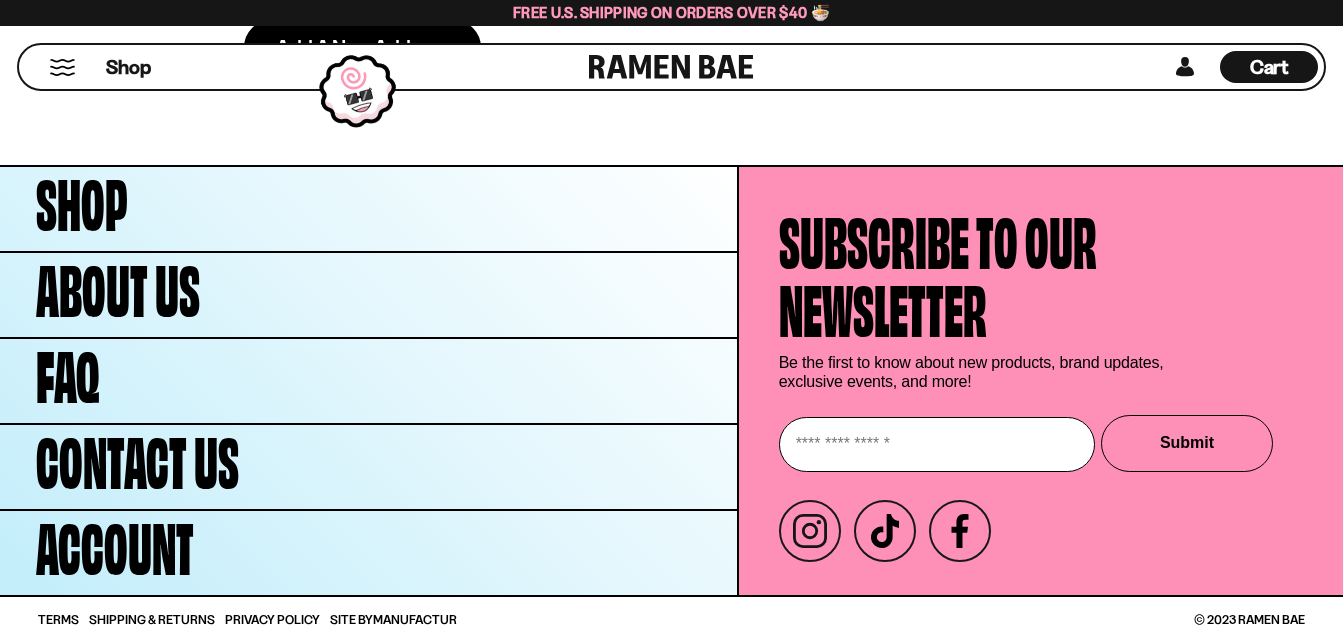 click at bounding box center (937, 444) 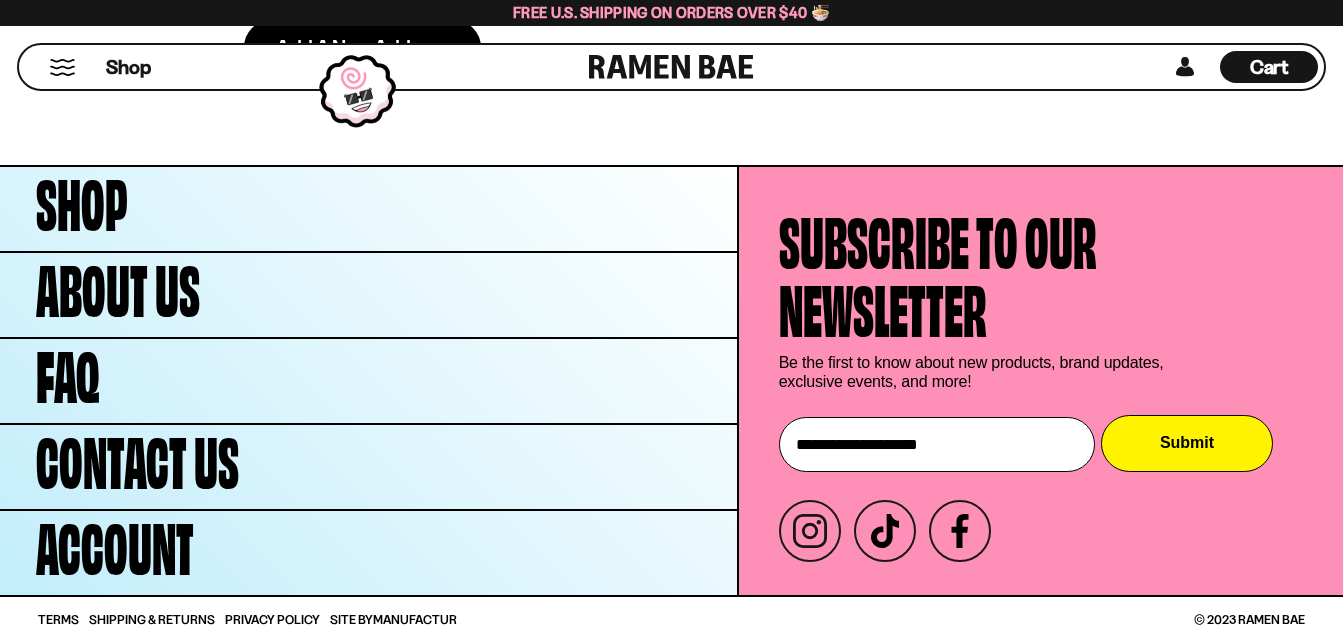 click on "Submit" at bounding box center [1187, 443] 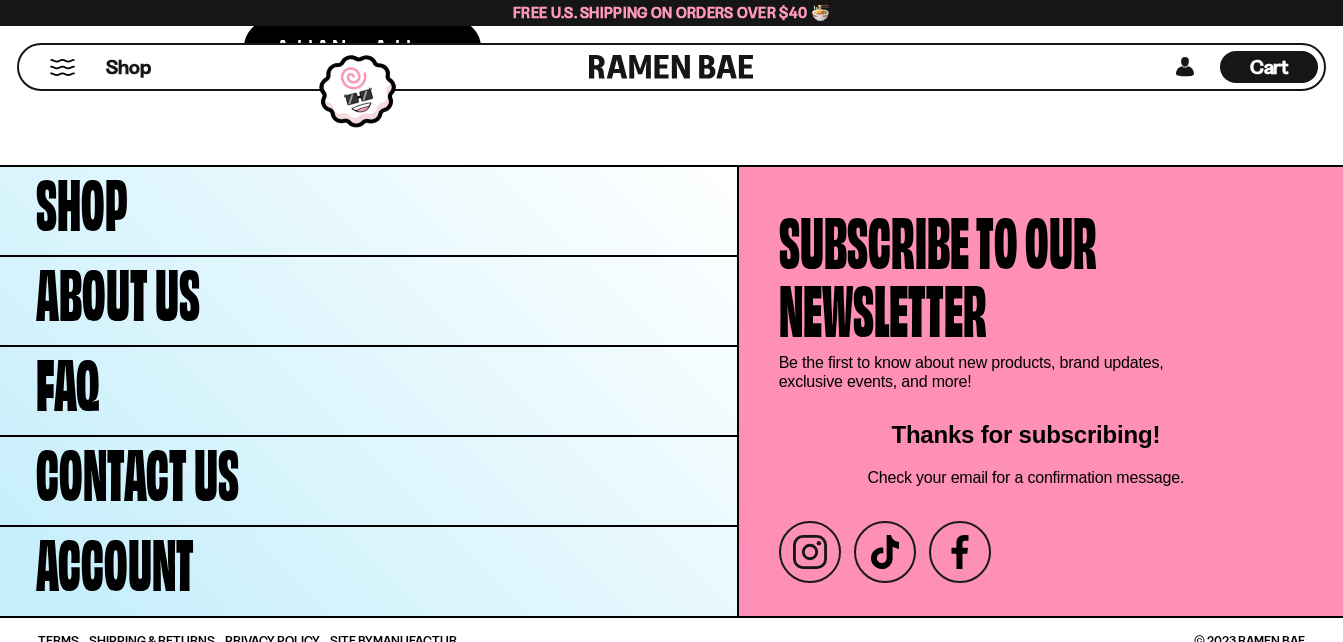 scroll, scrollTop: 0, scrollLeft: 0, axis: both 